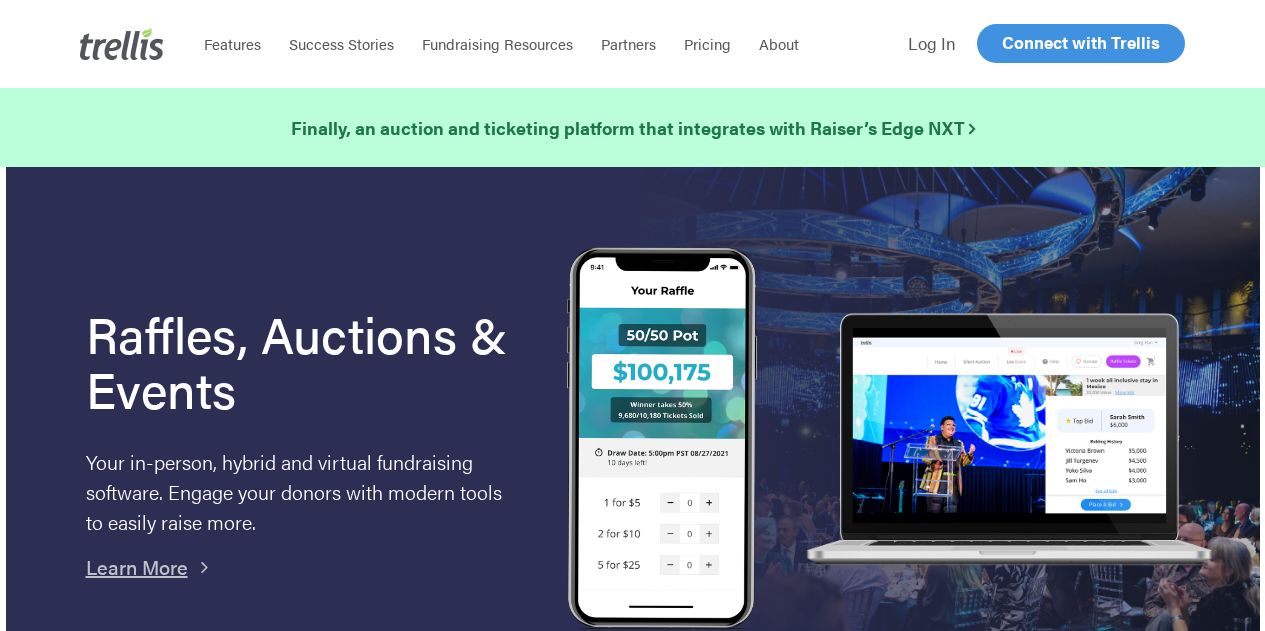 scroll, scrollTop: 0, scrollLeft: 0, axis: both 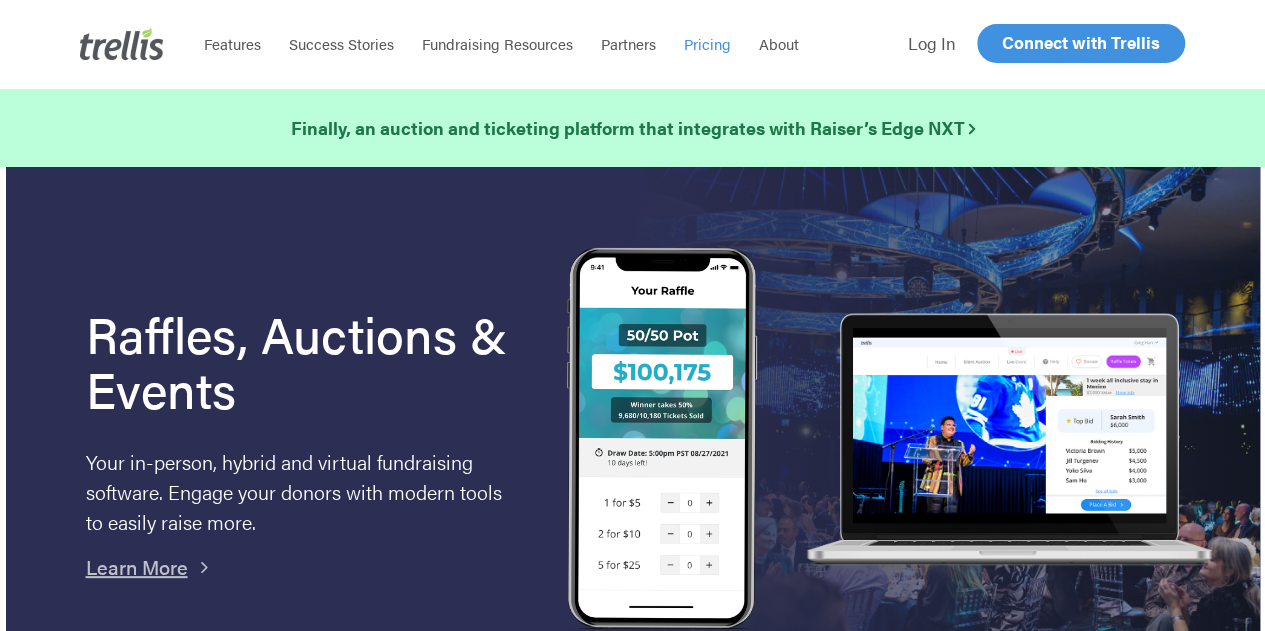 click on "Pricing" at bounding box center [707, 43] 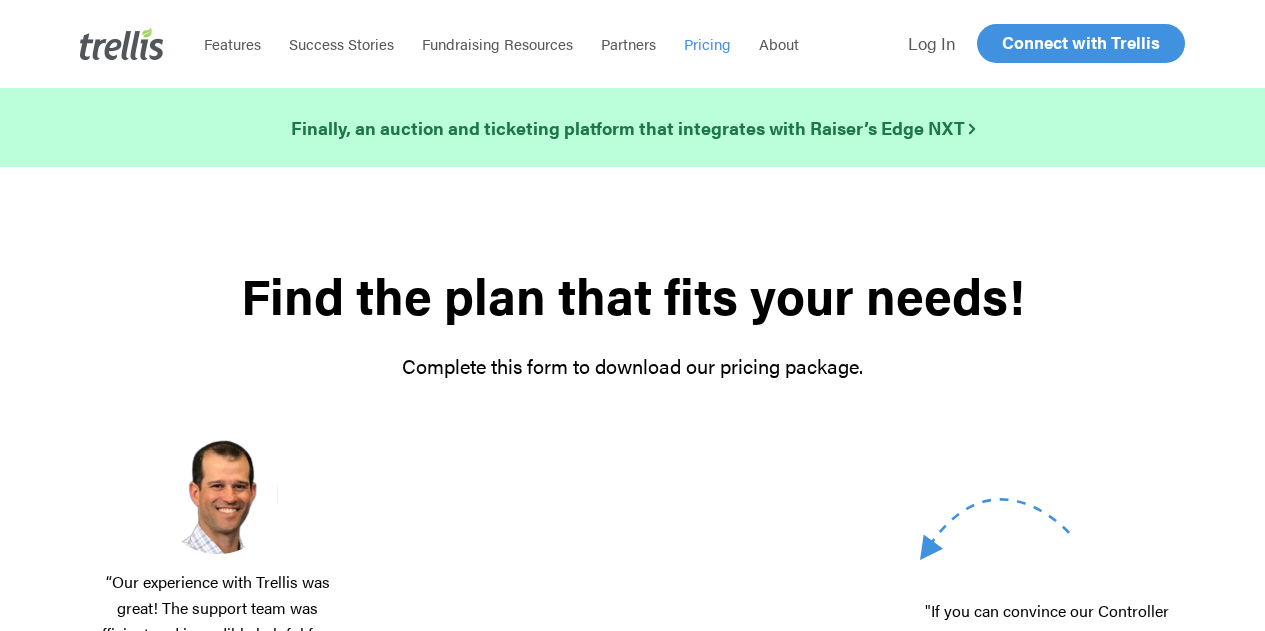 scroll, scrollTop: 0, scrollLeft: 0, axis: both 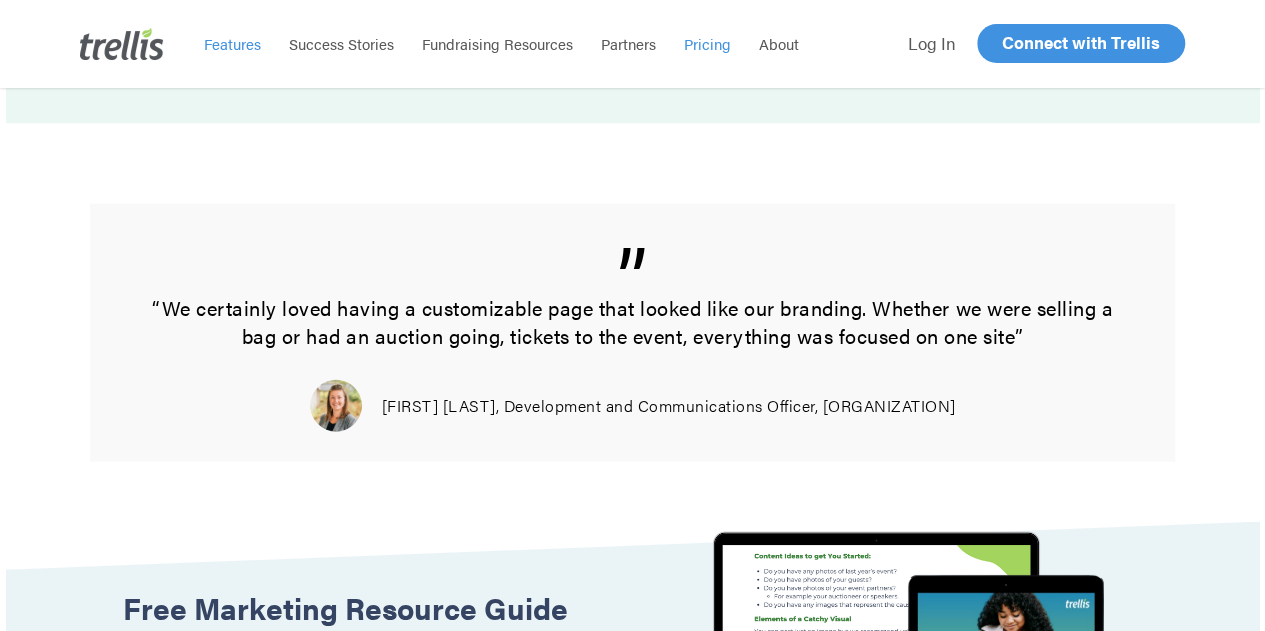 click on "Features" at bounding box center [232, 43] 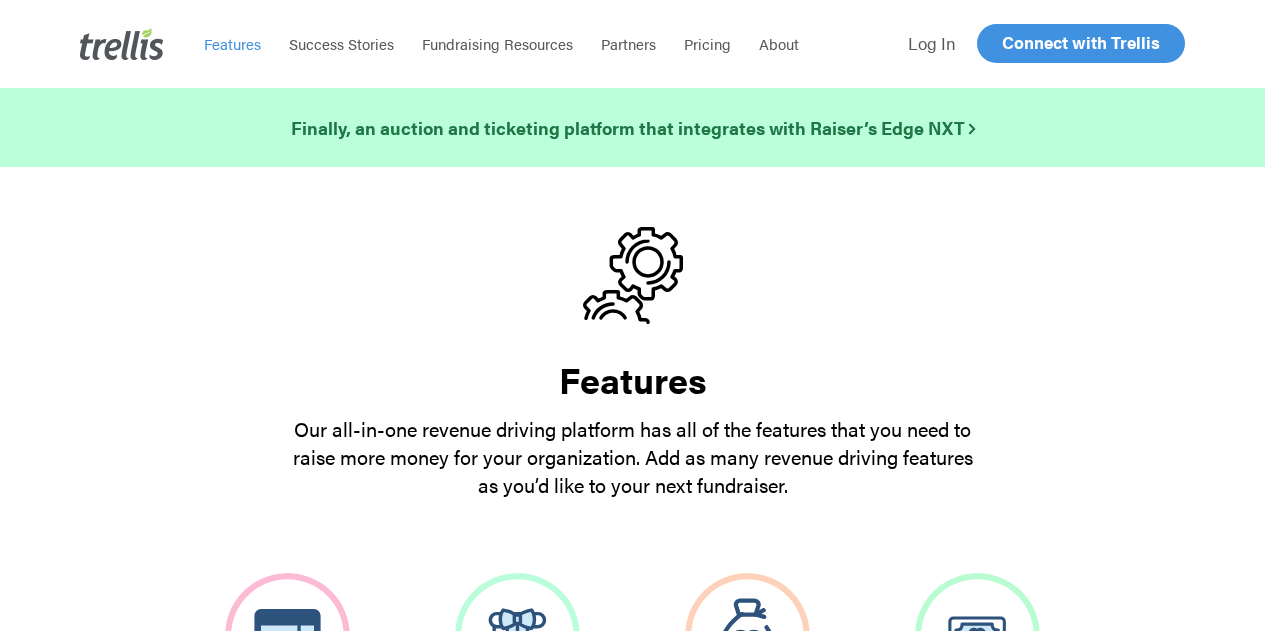 scroll, scrollTop: 0, scrollLeft: 0, axis: both 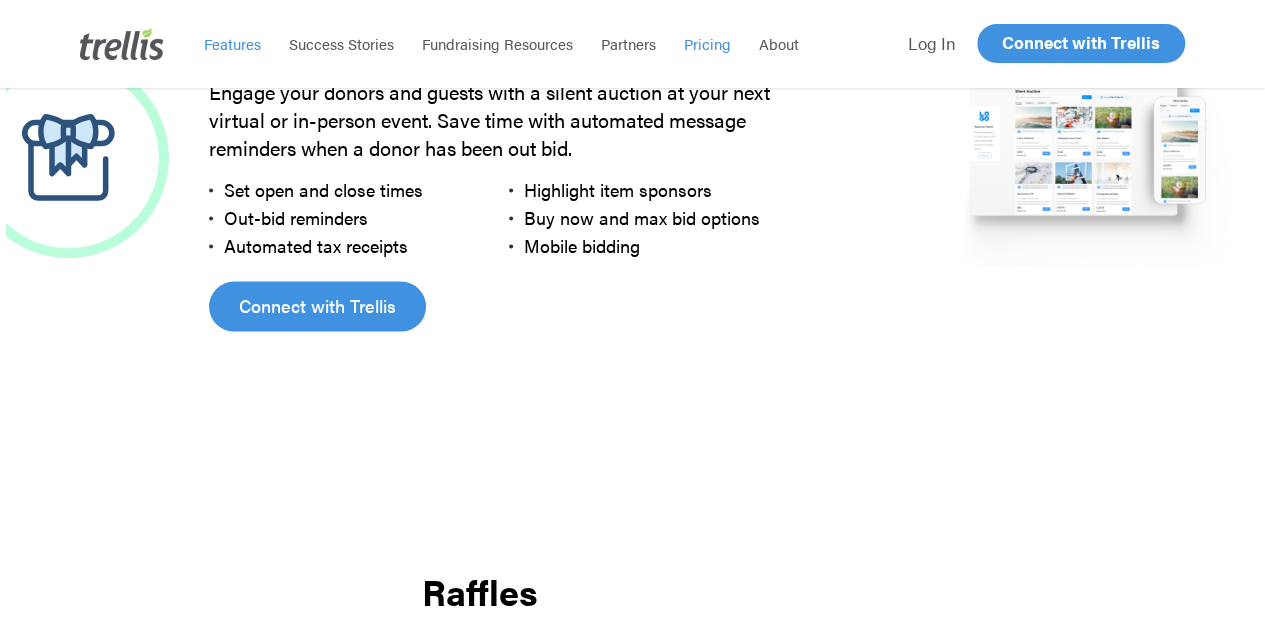 click on "Pricing" at bounding box center (707, 43) 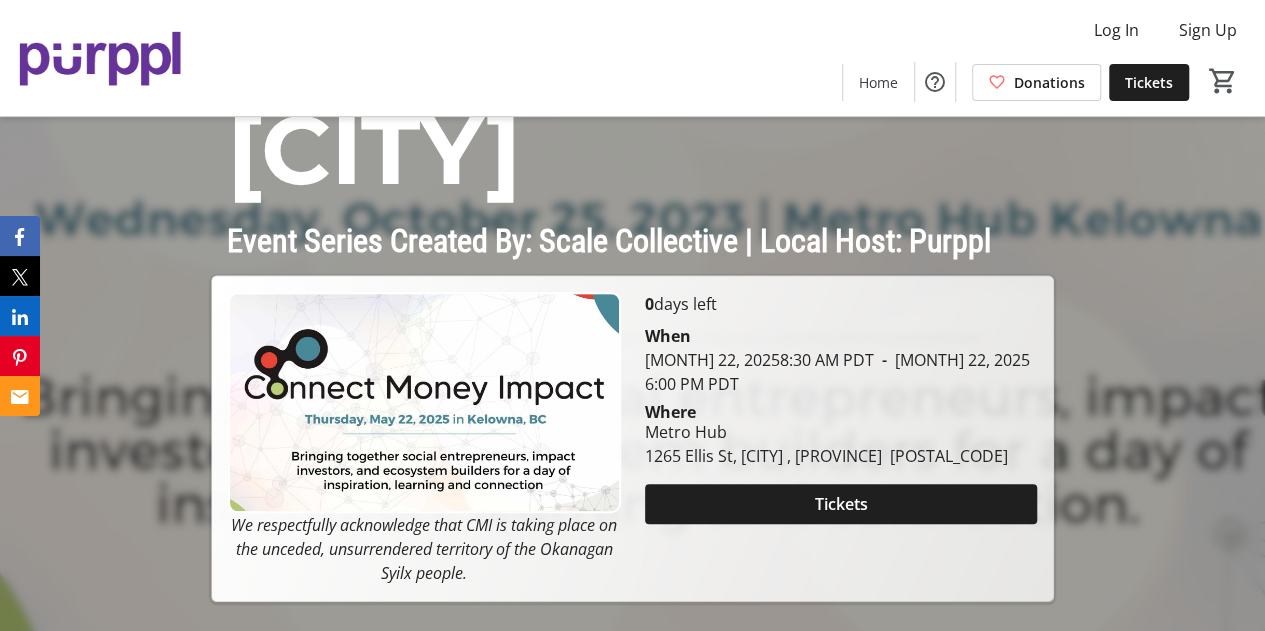 scroll, scrollTop: 337, scrollLeft: 0, axis: vertical 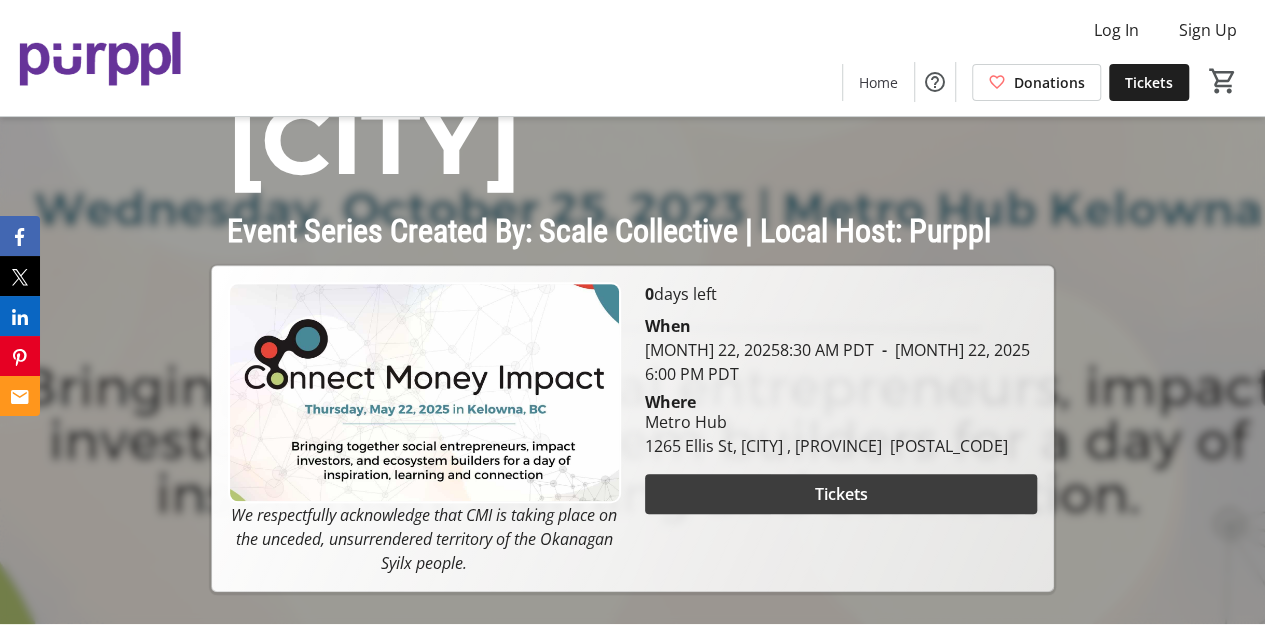 click at bounding box center [841, 494] 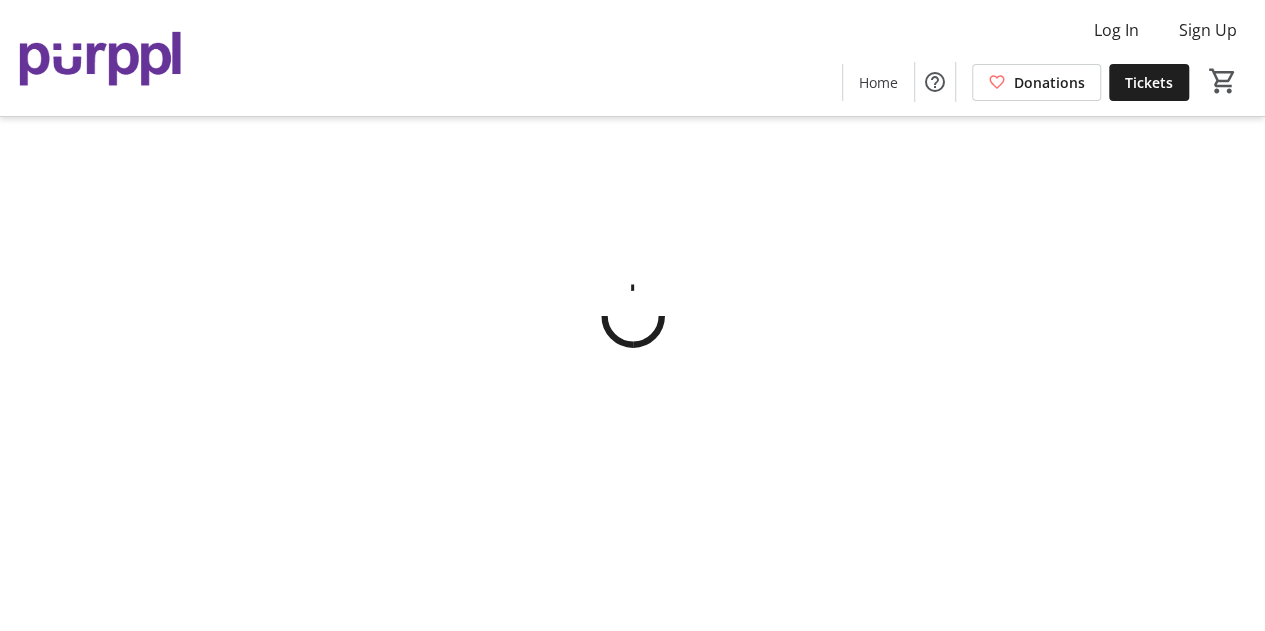 scroll, scrollTop: 0, scrollLeft: 0, axis: both 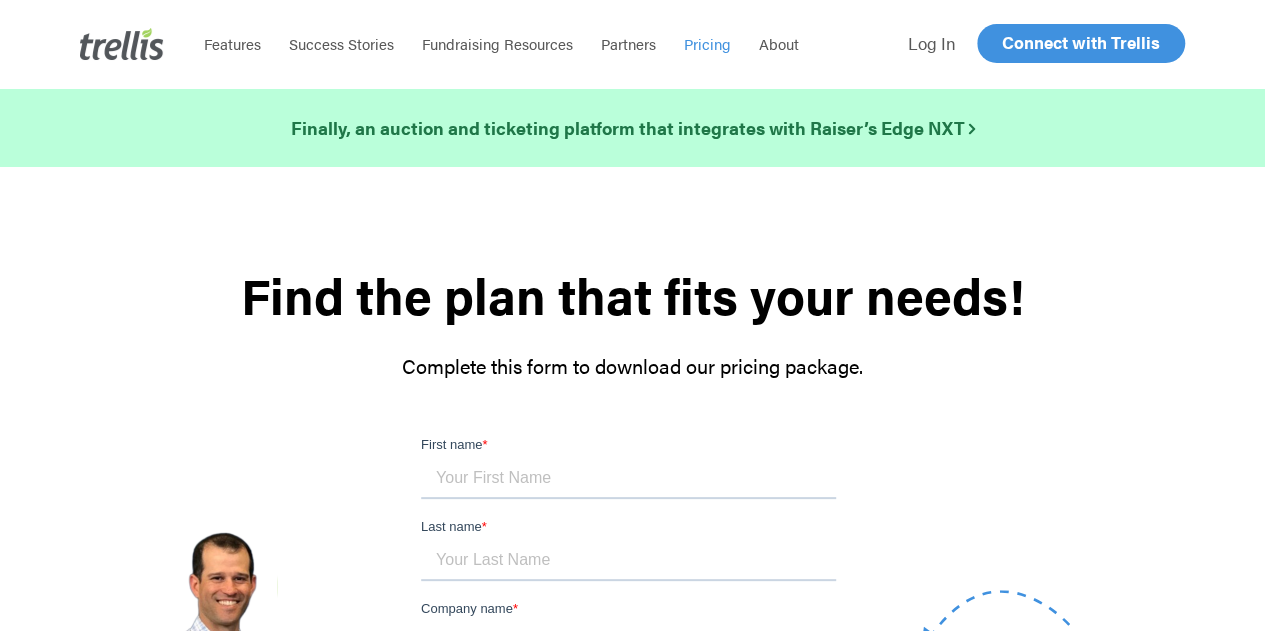 click on "First name *" at bounding box center (628, 479) 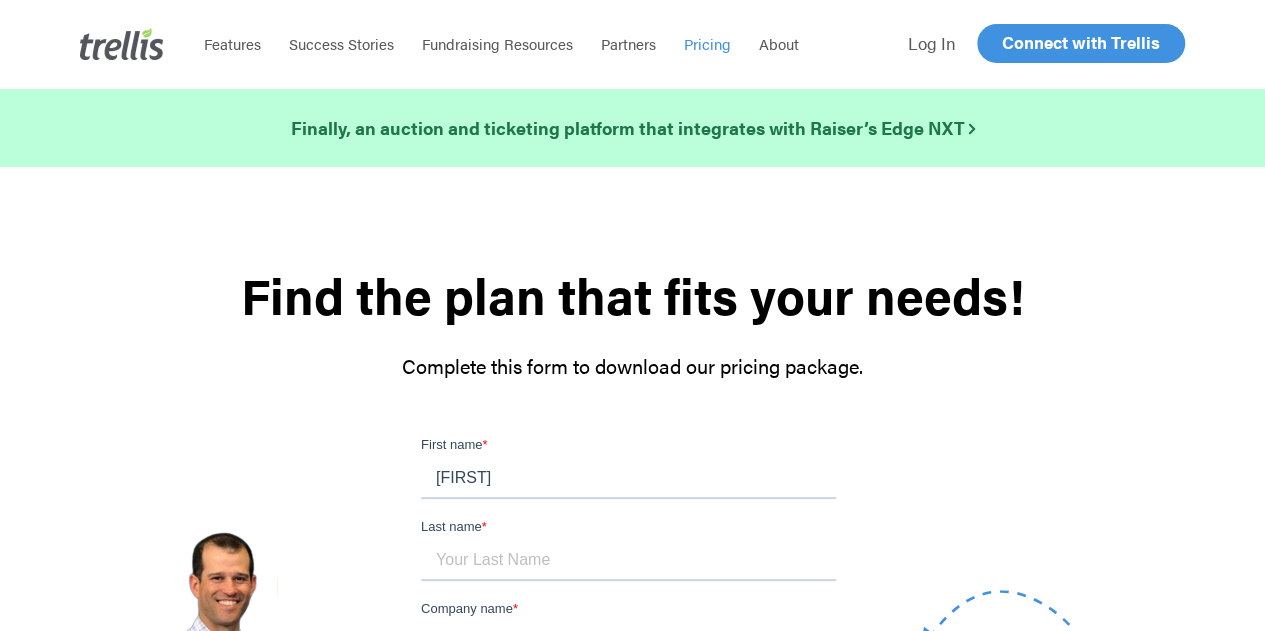 type on "TEST" 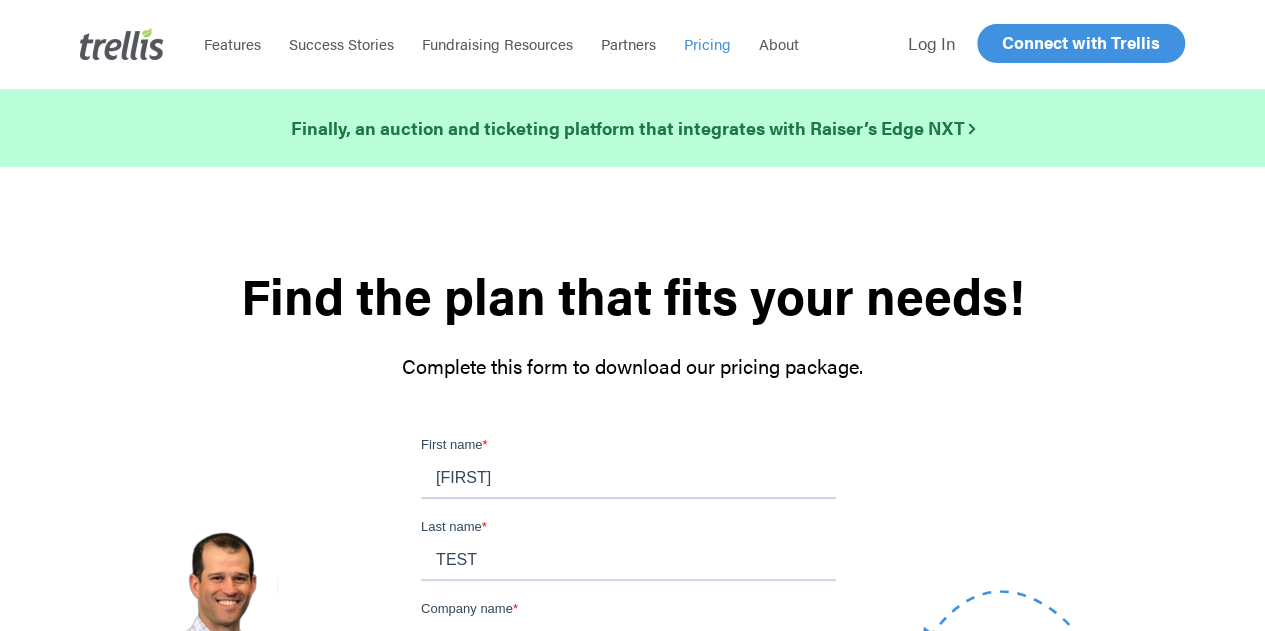 type on "WeBC" 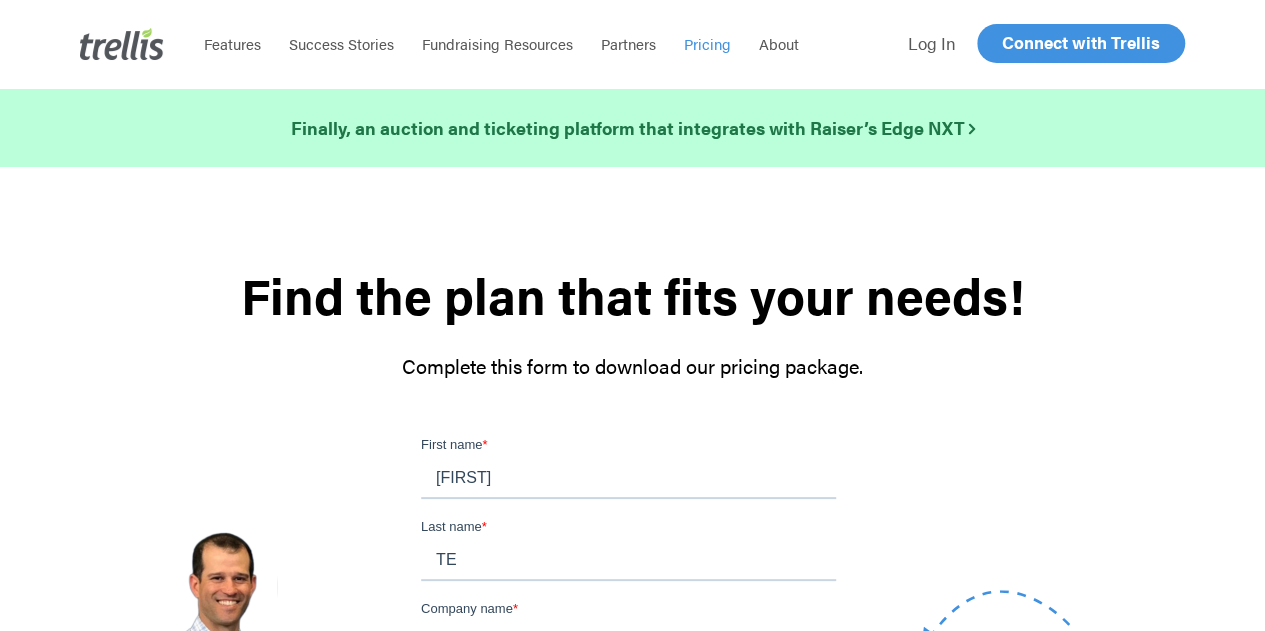 type on "T" 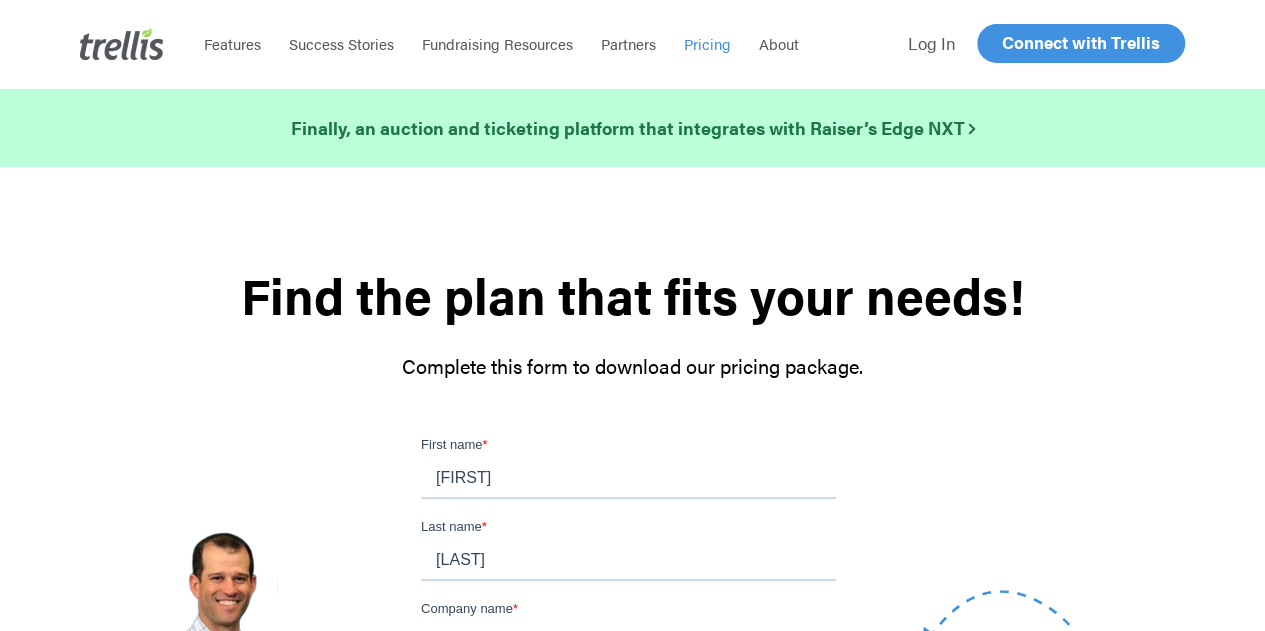 type on "Honkonen" 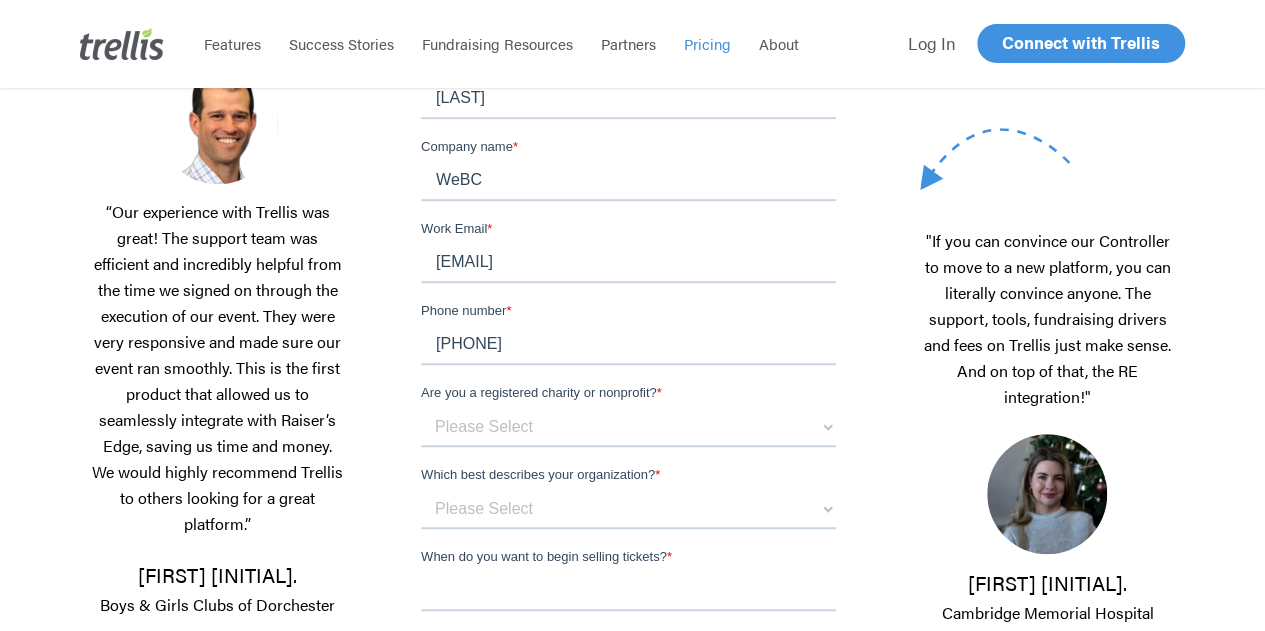 scroll, scrollTop: 473, scrollLeft: 0, axis: vertical 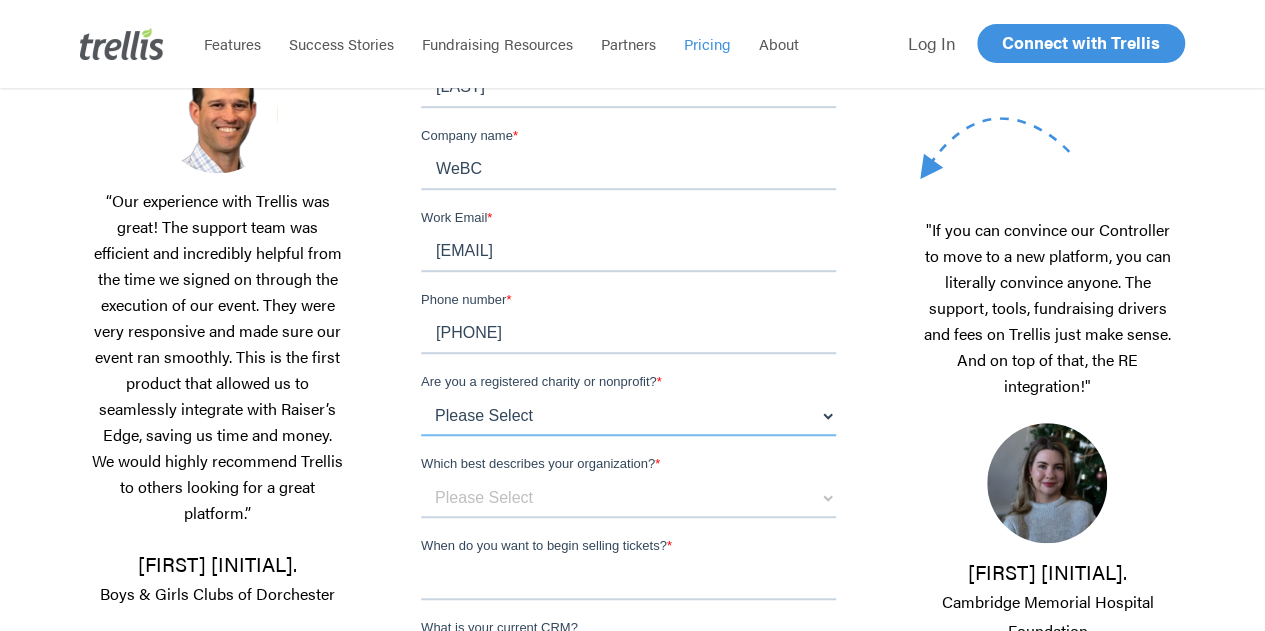 click on "Please Select 501c Nonprofit (USA) Registered Charity (Canada) Other" at bounding box center [628, 416] 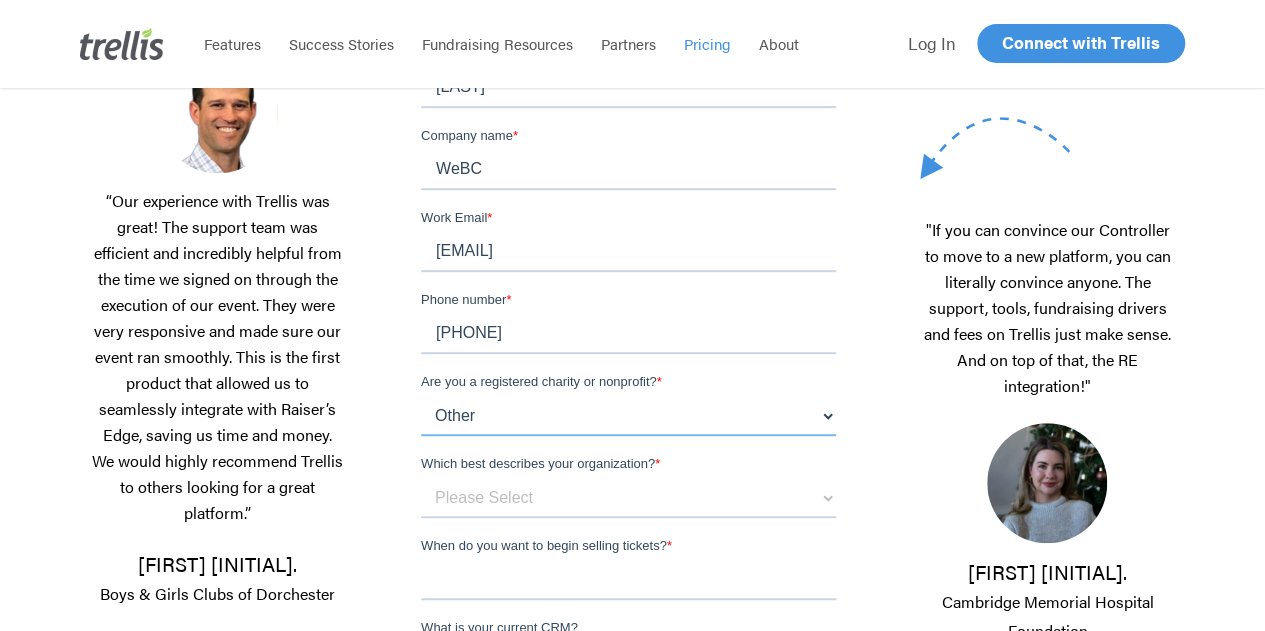 click on "Please Select 501c Nonprofit (USA) Registered Charity (Canada) Other" at bounding box center [628, 416] 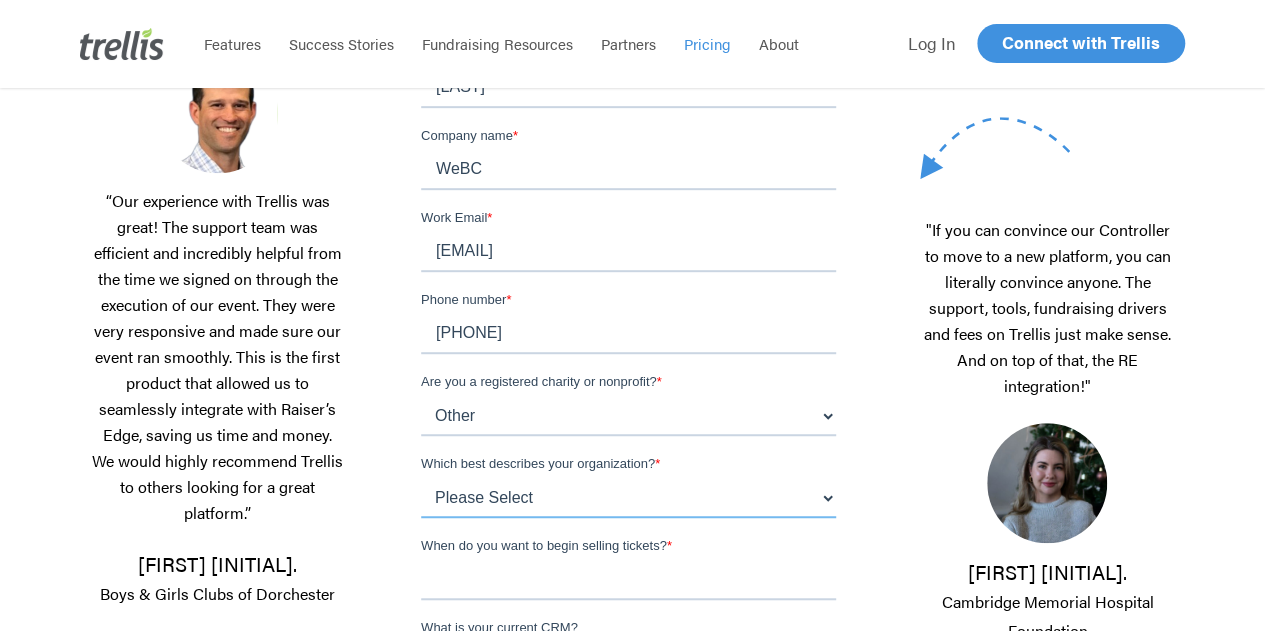 click on "Please Select I am a small organization who raises under $50,000 annually I am a small to medium organization who raises $50,000 - $99,999 annually I am a medium to large organization who raises $100,000 - $199,999 annually I am a large organization who raises $200,000 - $499,999 annually I am a national organization or I raise $500,000+ annually" at bounding box center [628, 498] 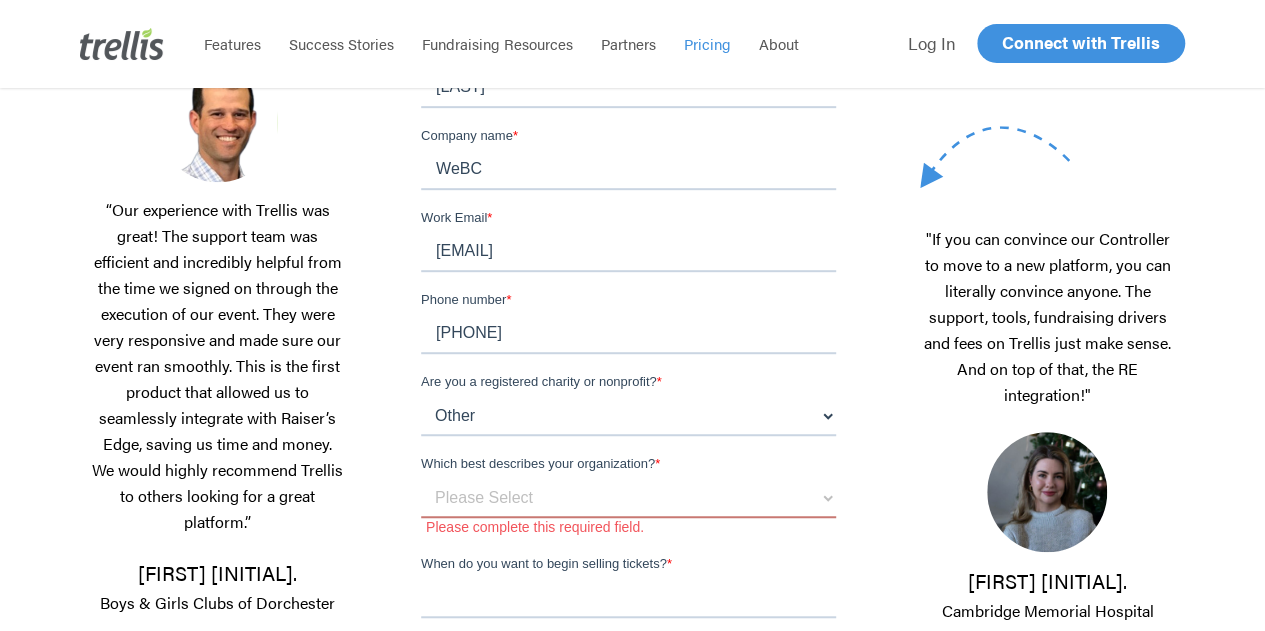 click on ""If you can convince our Controller to move to a new platform, you can literally convince anyone. The support, tools, fundraising drivers and fees on Trellis just make sense. And on top of that, the RE integration!"" at bounding box center (1047, 329) 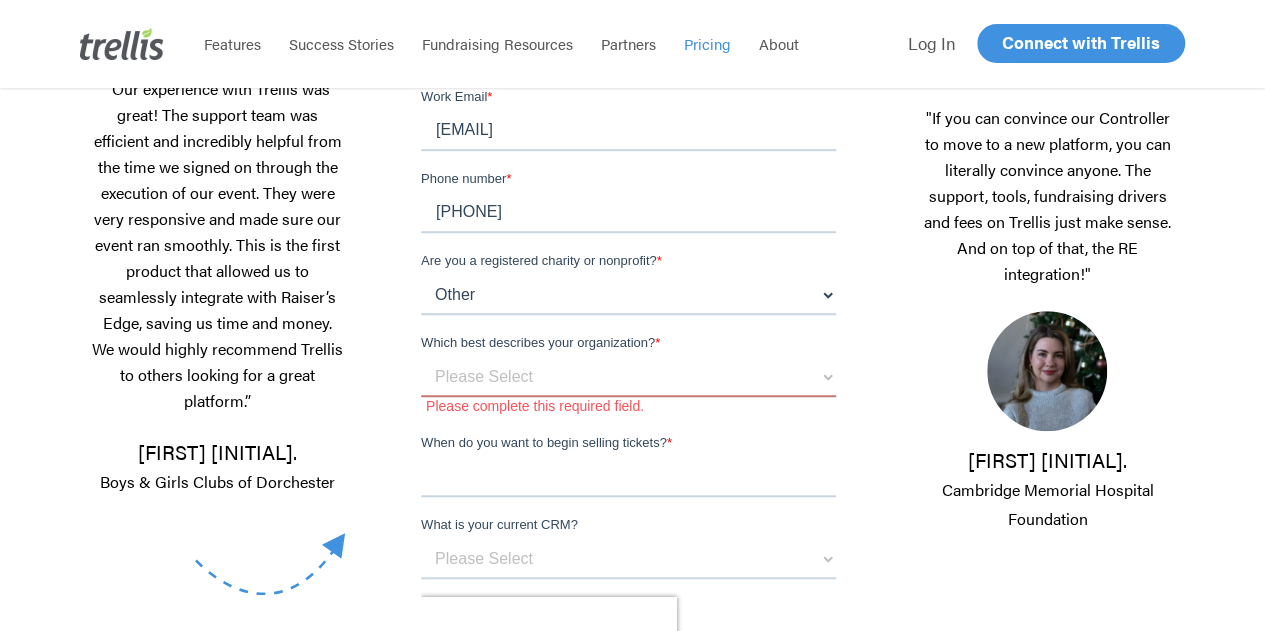 scroll, scrollTop: 591, scrollLeft: 0, axis: vertical 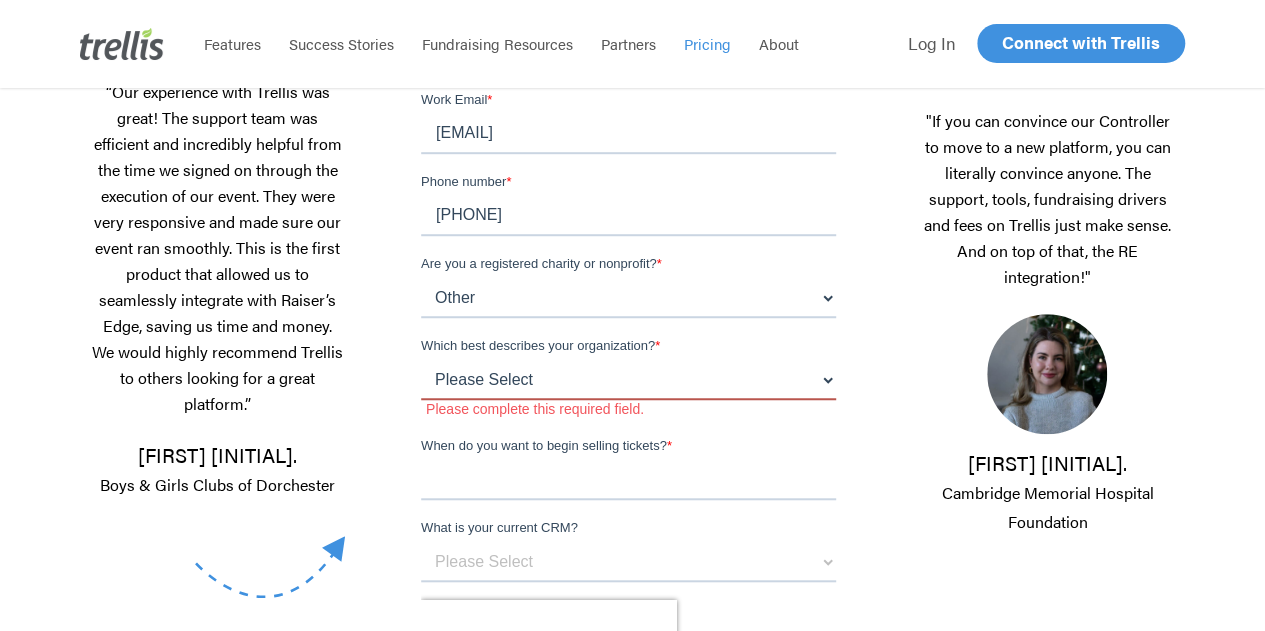click on "Please Select I am a small organization who raises under $50,000 annually I am a small to medium organization who raises $50,000 - $99,999 annually I am a medium to large organization who raises $100,000 - $199,999 annually I am a large organization who raises $200,000 - $499,999 annually I am a national organization or I raise $500,000+ annually" at bounding box center (628, 380) 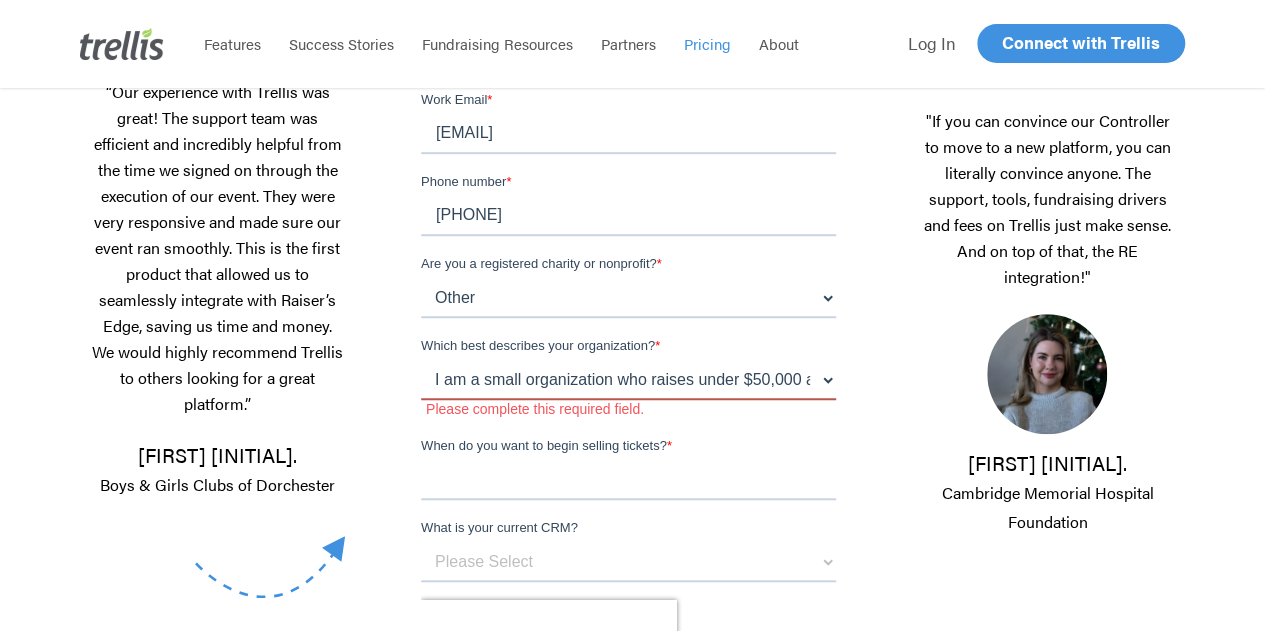 click on "Please Select I am a small organization who raises under $50,000 annually I am a small to medium organization who raises $50,000 - $99,999 annually I am a medium to large organization who raises $100,000 - $199,999 annually I am a large organization who raises $200,000 - $499,999 annually I am a national organization or I raise $500,000+ annually" at bounding box center [628, 380] 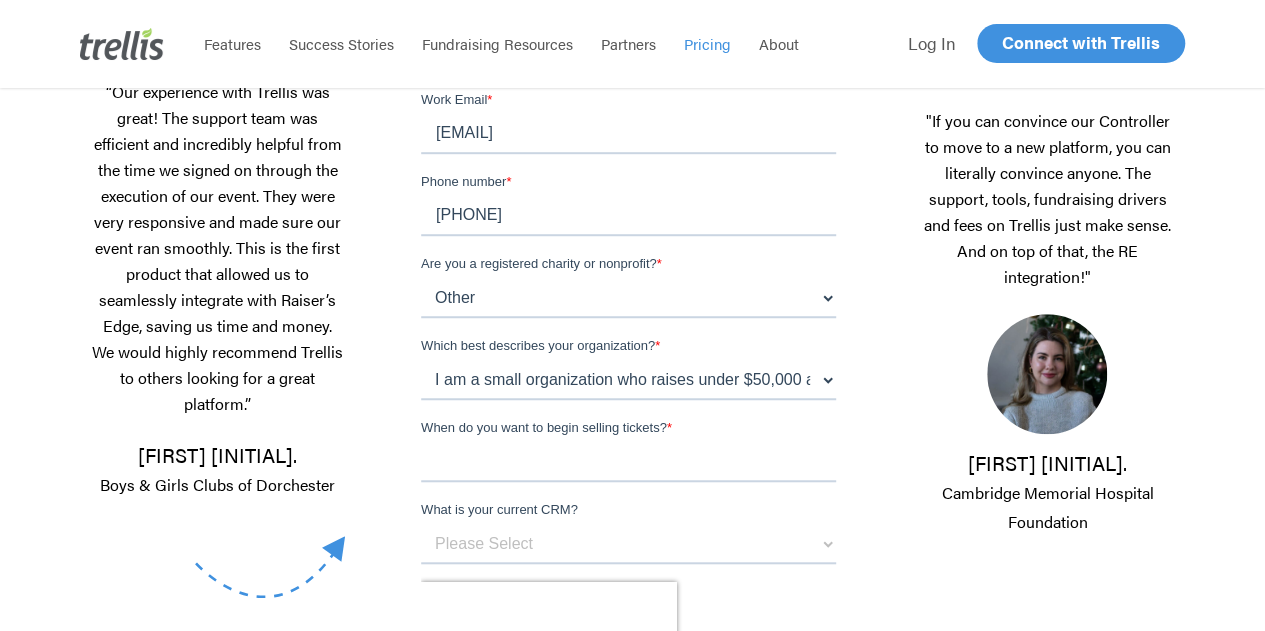 click on "When do you want to begin selling tickets? *" at bounding box center (628, 462) 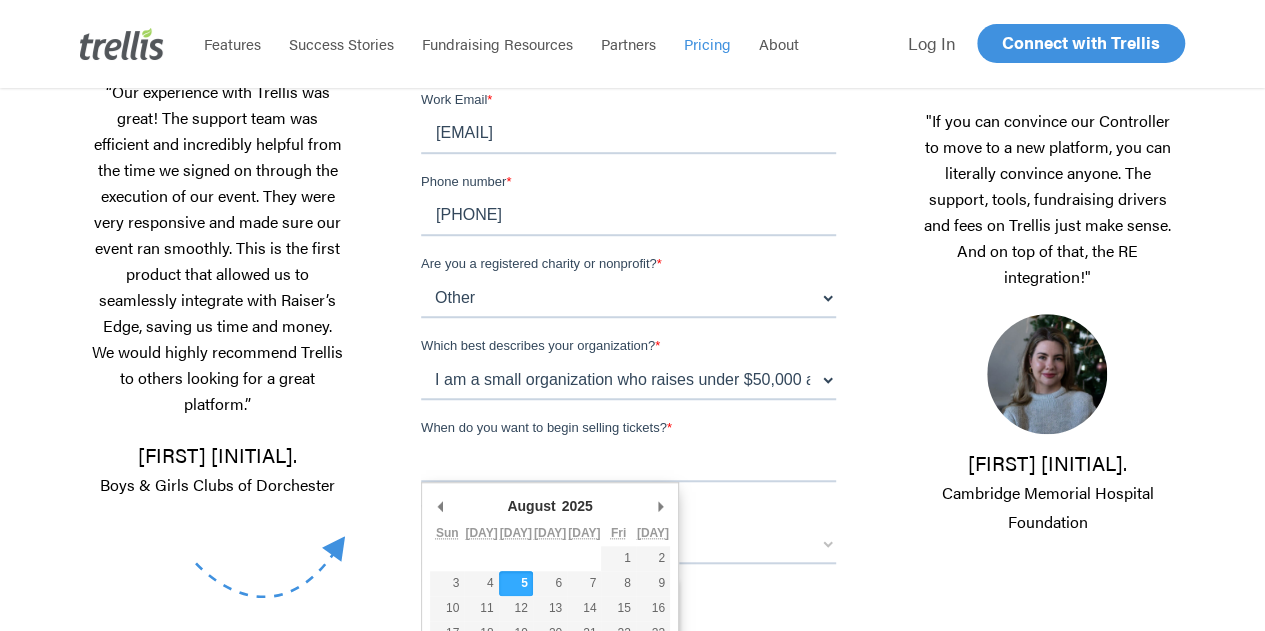 type on "2025-08-28" 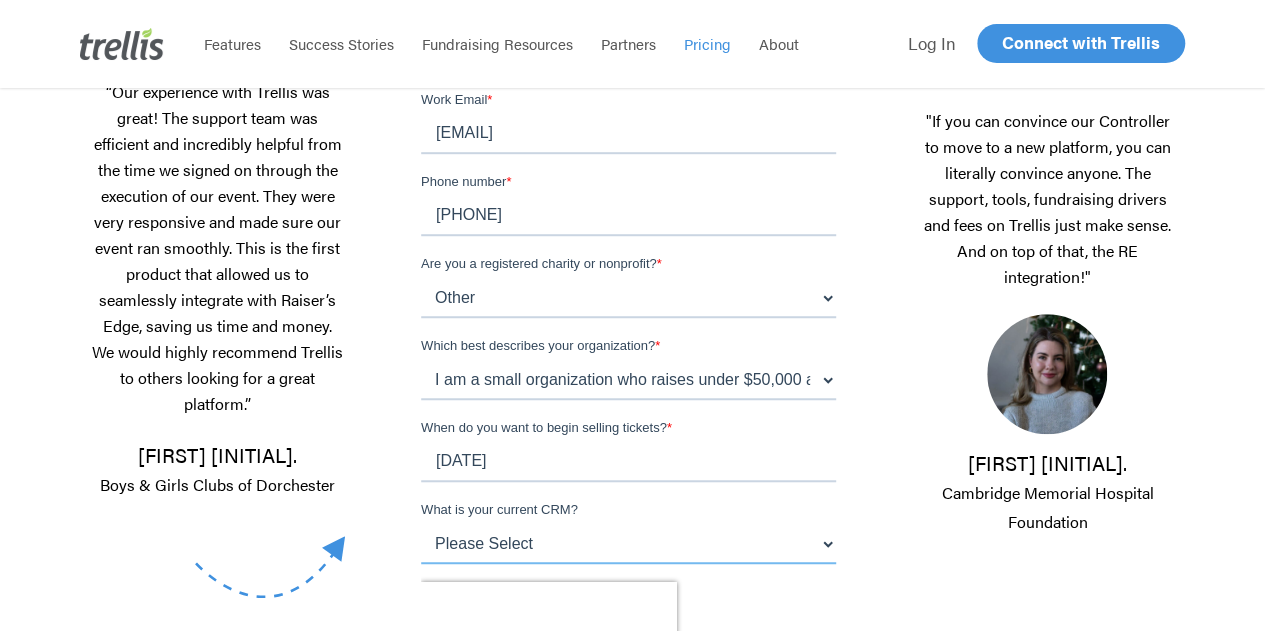 click on "Please Select Raiser's Edge Salesforce Donor Perfect Keela Canada Helps DMS BB eTapestry Other" at bounding box center (628, 544) 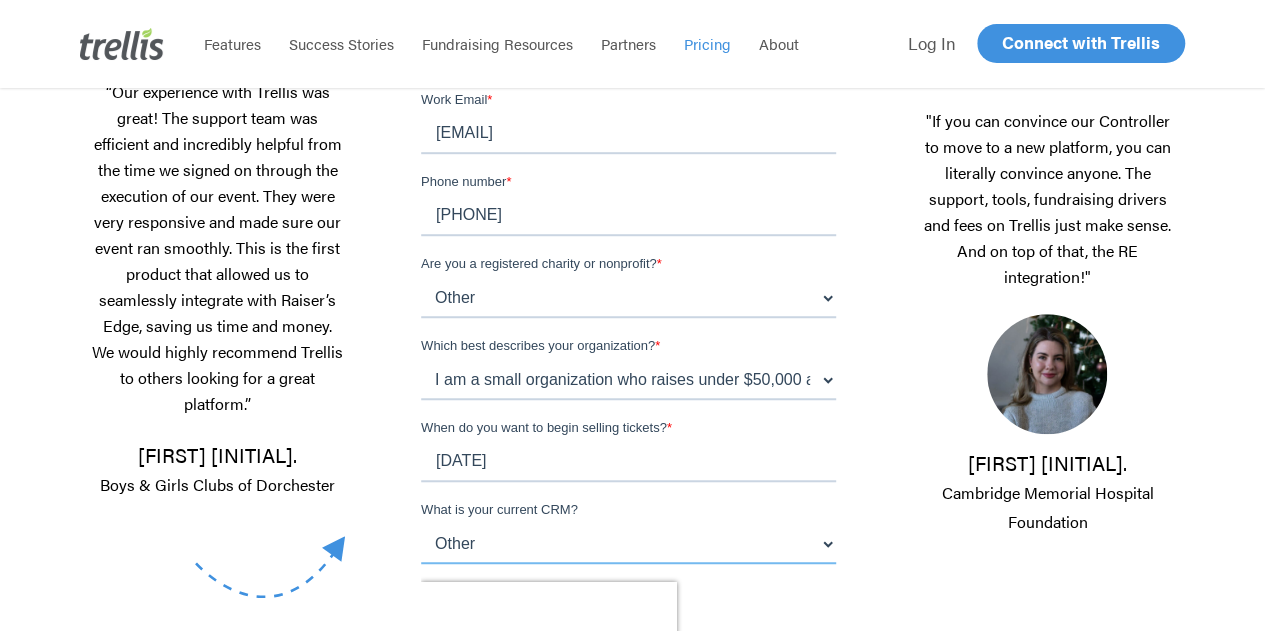 click on "Please Select Raiser's Edge Salesforce Donor Perfect Keela Canada Helps DMS BB eTapestry Other" at bounding box center (628, 544) 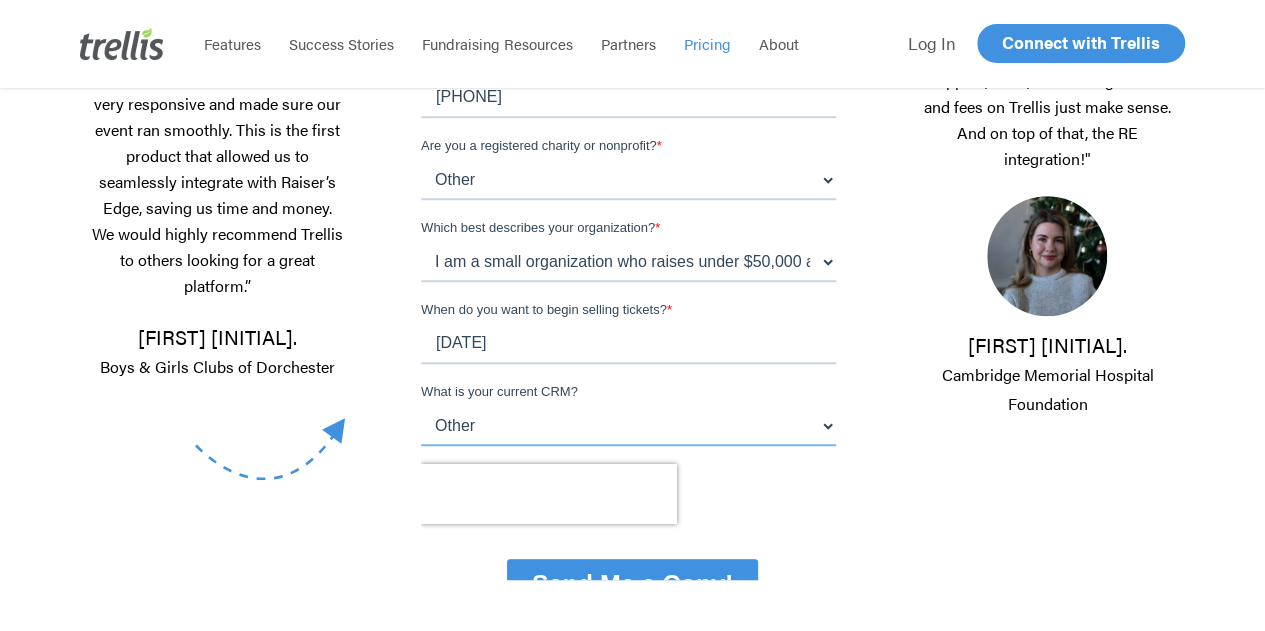 scroll, scrollTop: 717, scrollLeft: 0, axis: vertical 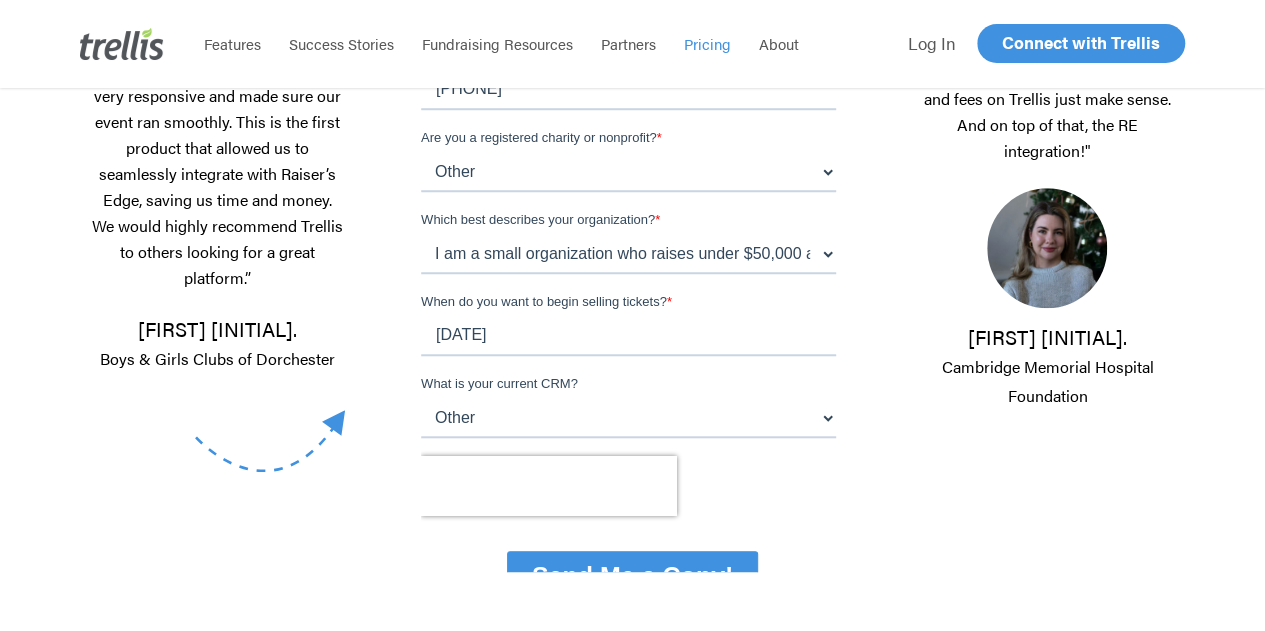 click on "Send Me a Copy!" at bounding box center [632, 576] 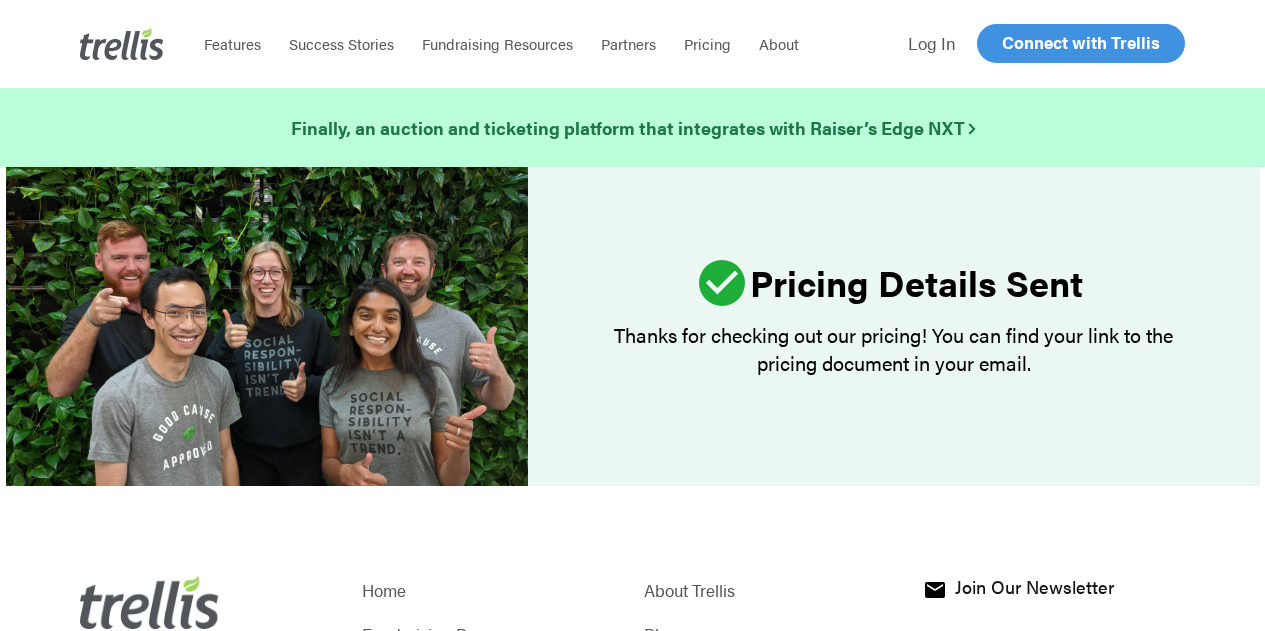 scroll, scrollTop: 0, scrollLeft: 0, axis: both 